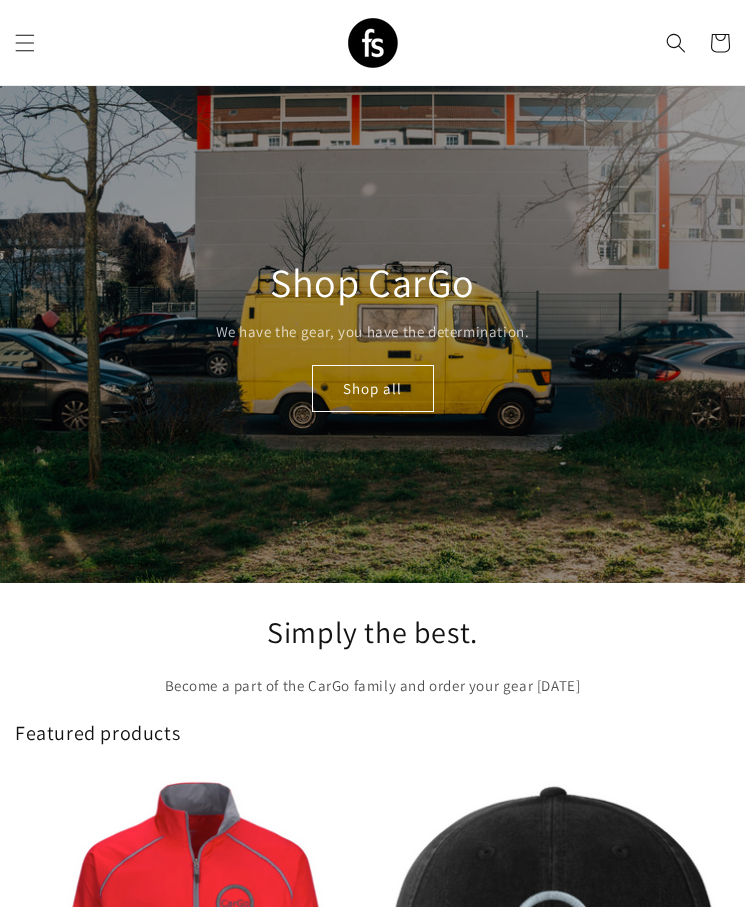 scroll, scrollTop: 16, scrollLeft: 0, axis: vertical 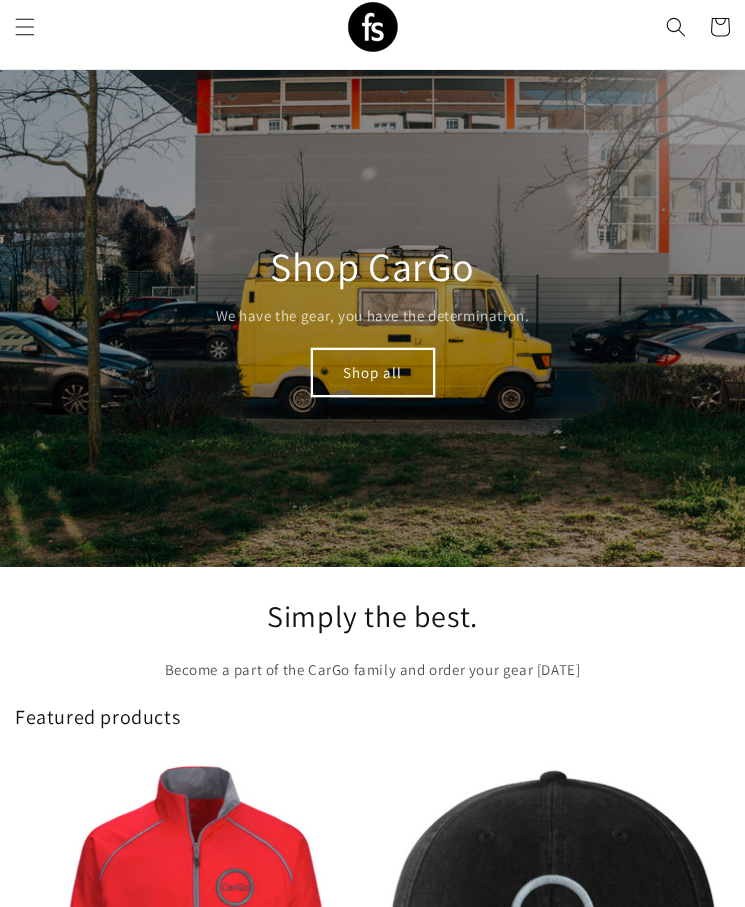 click on "Shop all" at bounding box center [373, 372] 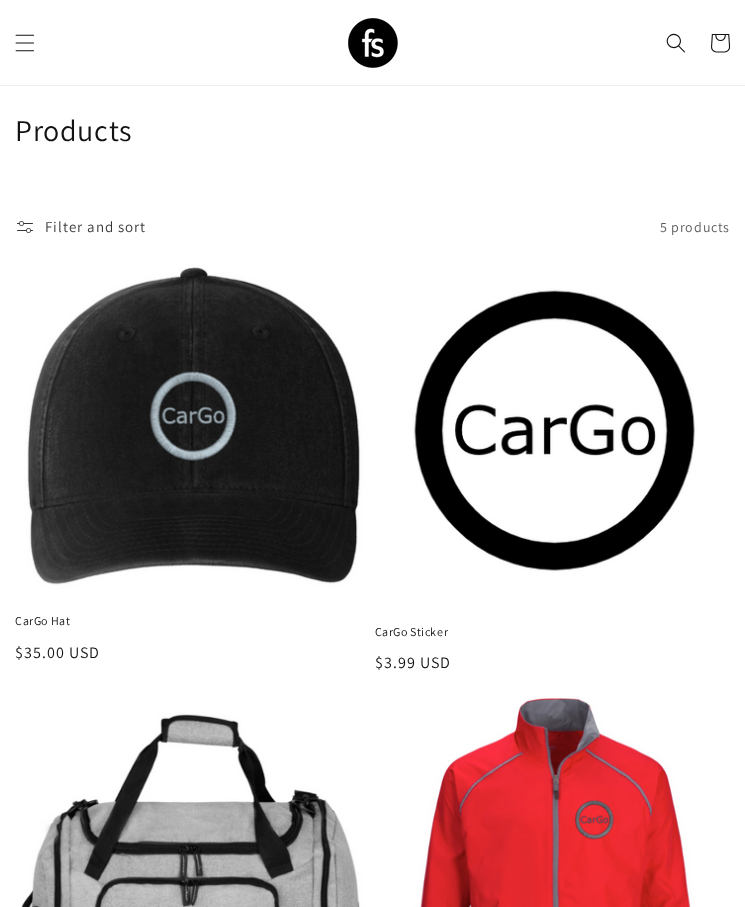 scroll, scrollTop: 465, scrollLeft: 0, axis: vertical 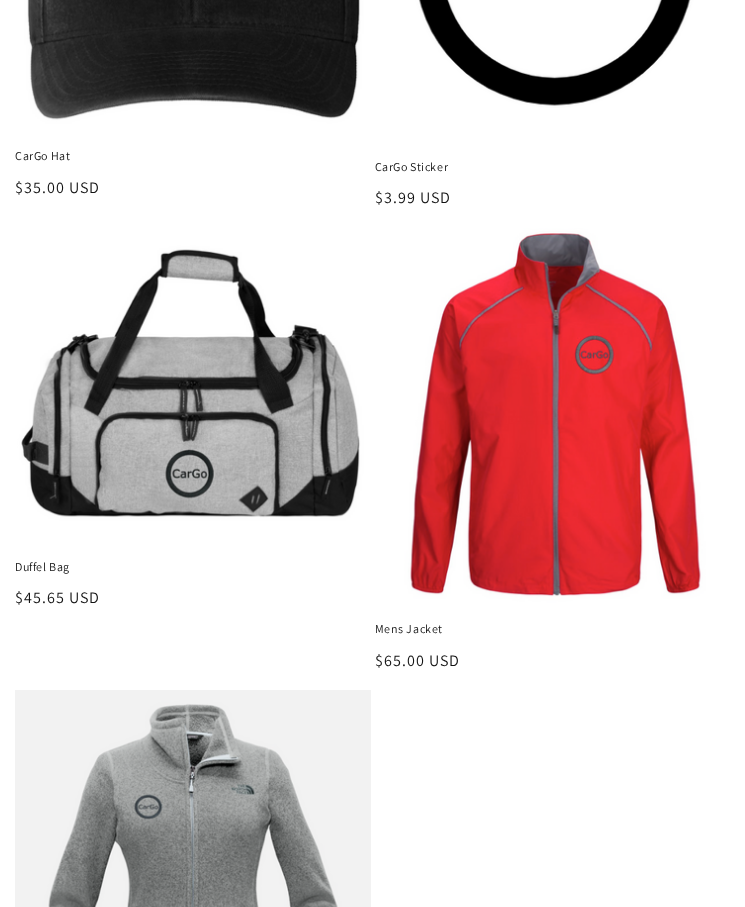 click on "Mens Jacket" at bounding box center [553, 629] 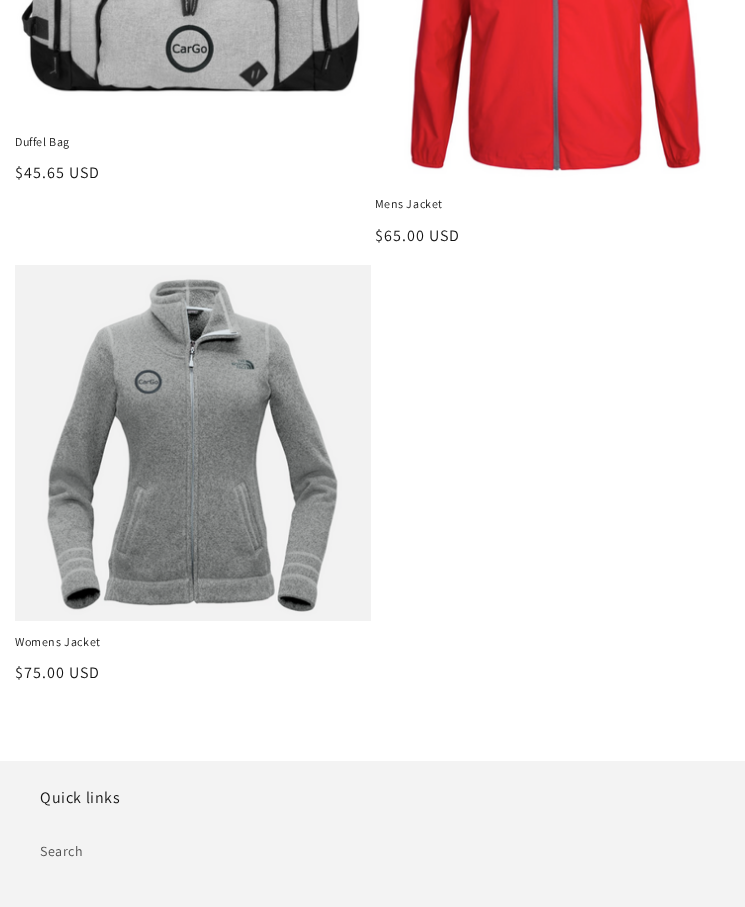 scroll, scrollTop: 891, scrollLeft: 0, axis: vertical 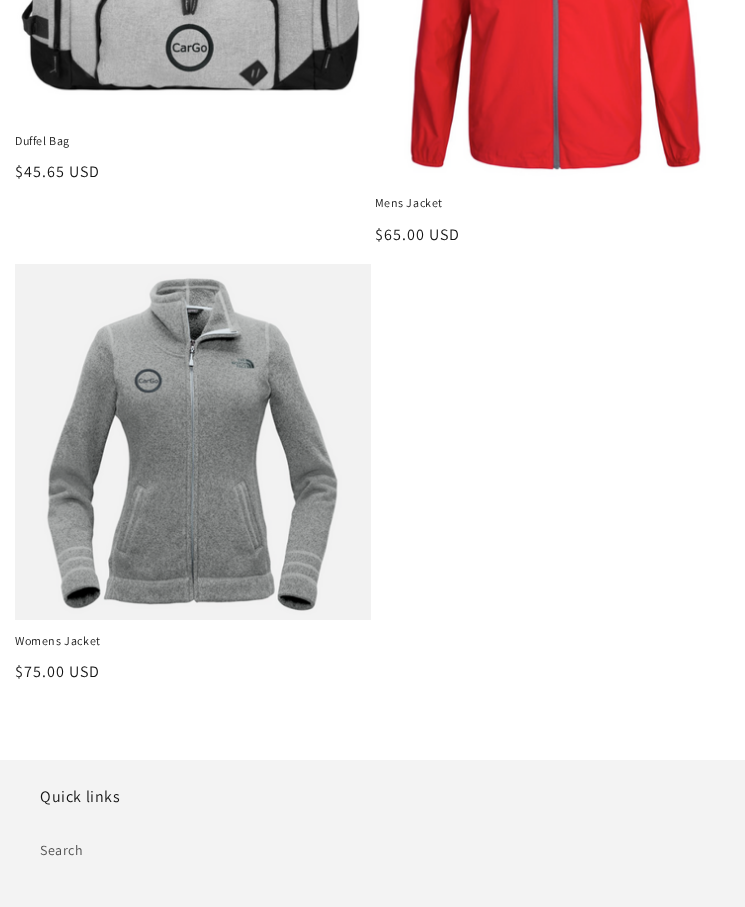 click on "Womens Jacket" at bounding box center [193, 641] 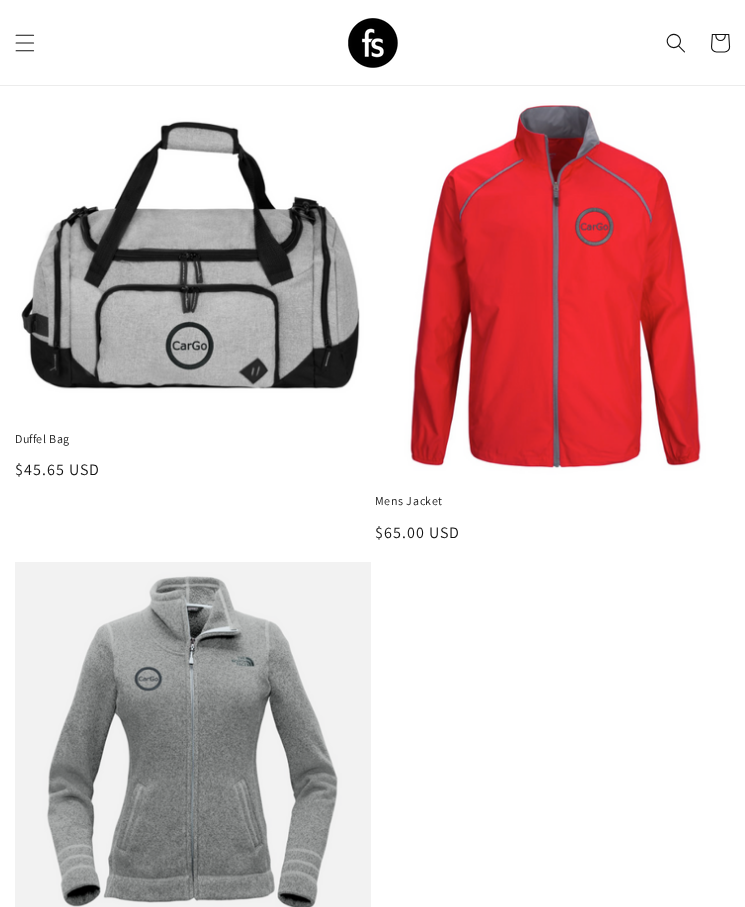 scroll, scrollTop: 40, scrollLeft: 0, axis: vertical 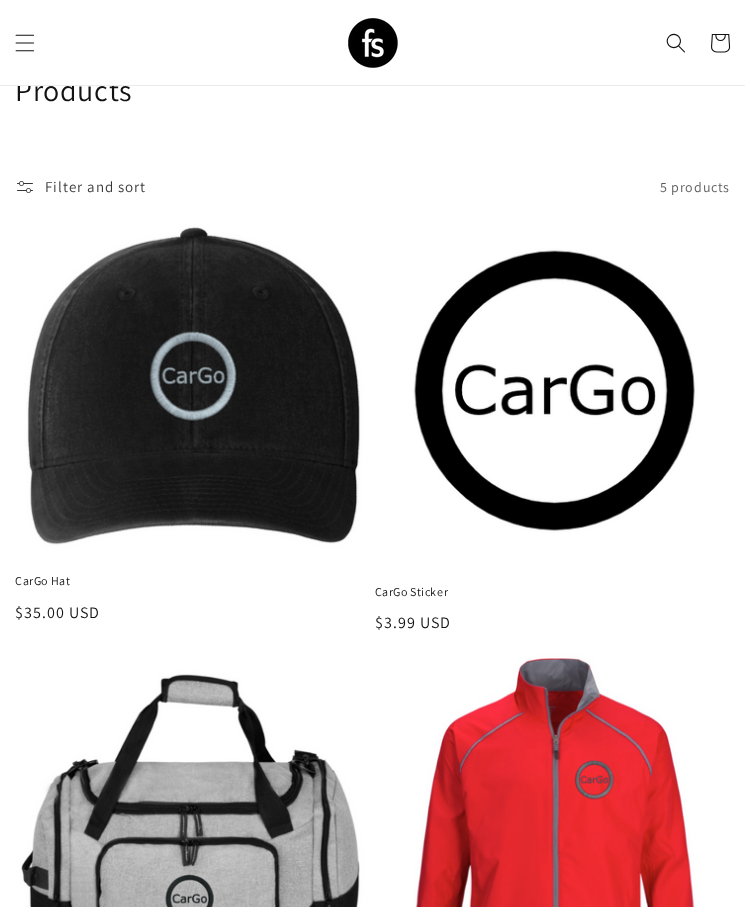 click on "CarGo Sticker" at bounding box center (553, 592) 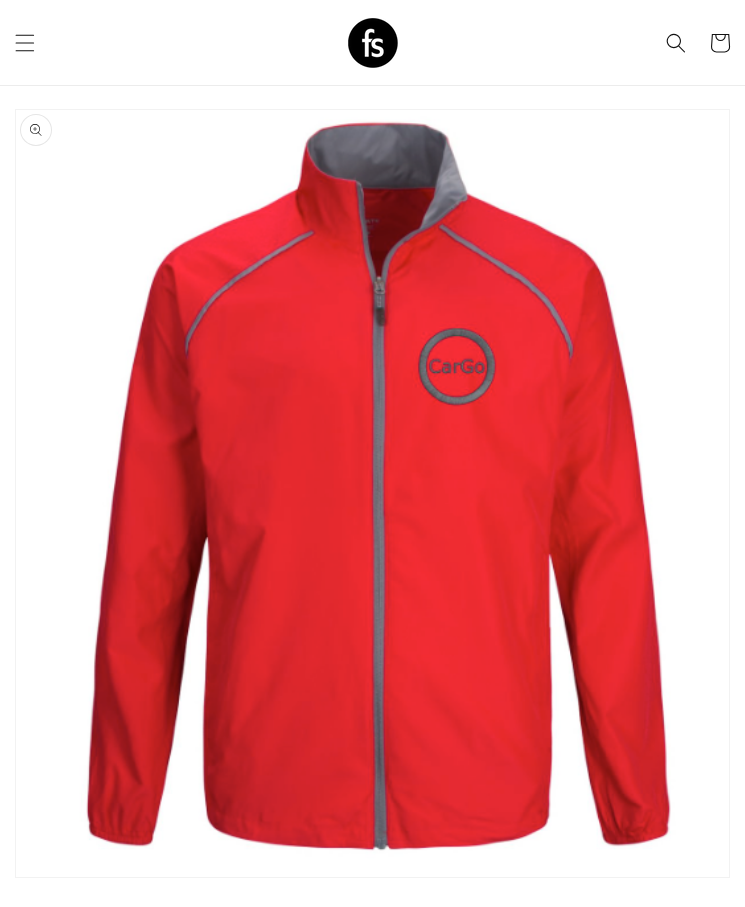 scroll, scrollTop: 0, scrollLeft: 0, axis: both 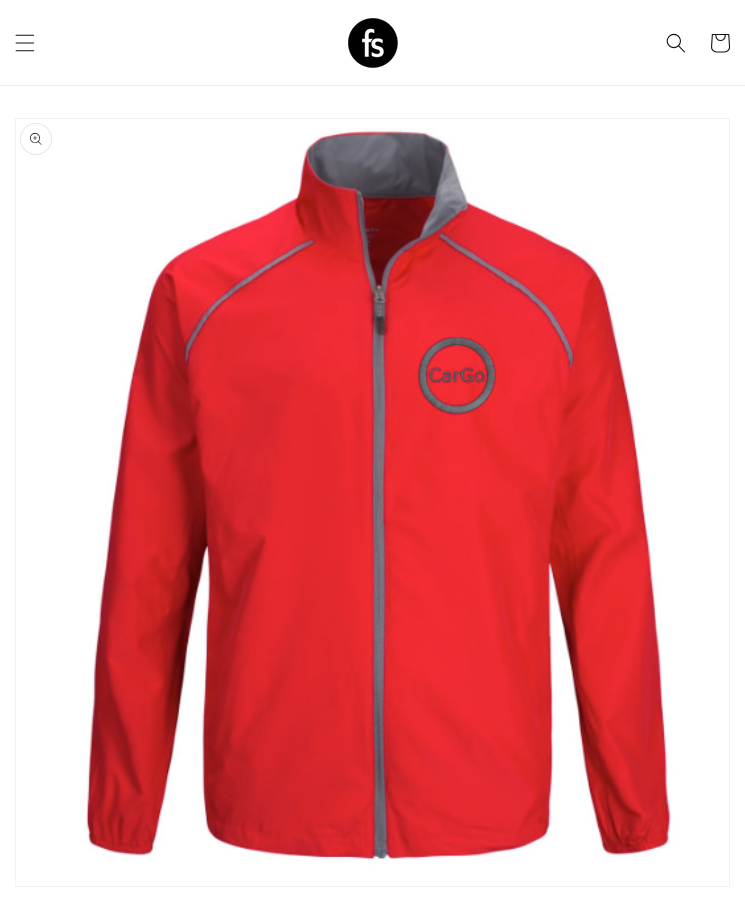 click on "Add to cart" at bounding box center [235, 1292] 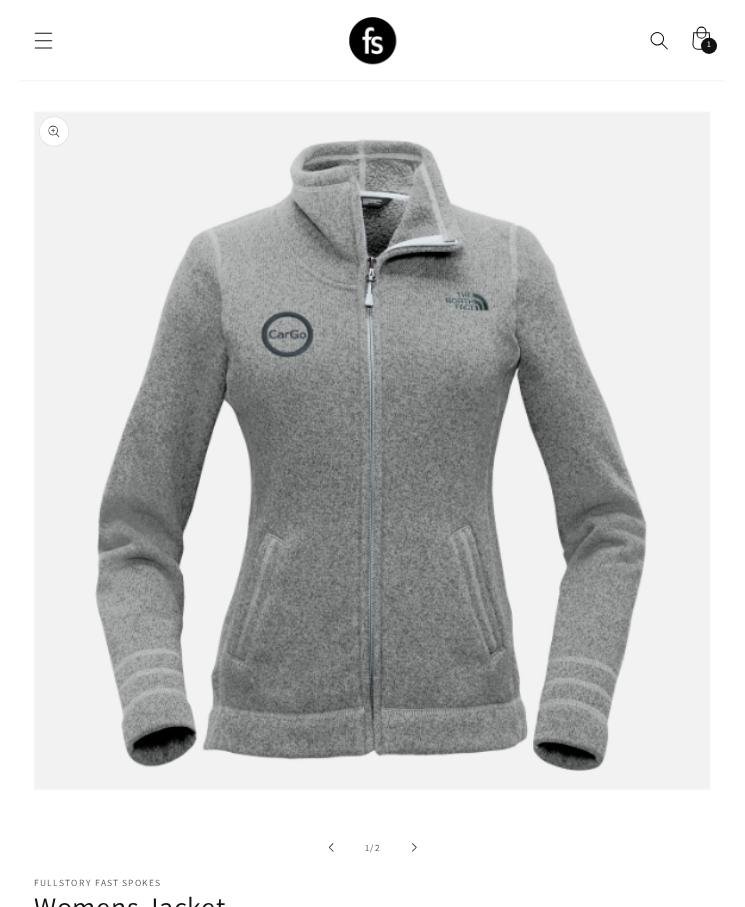 scroll, scrollTop: 0, scrollLeft: 0, axis: both 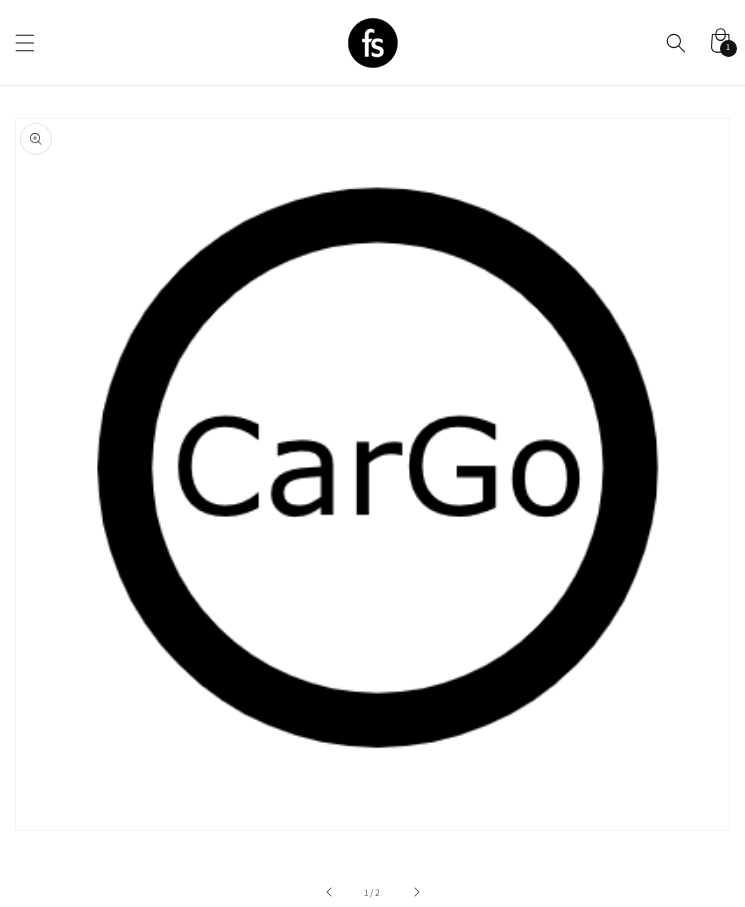 click on "Add to cart" at bounding box center (235, 1155) 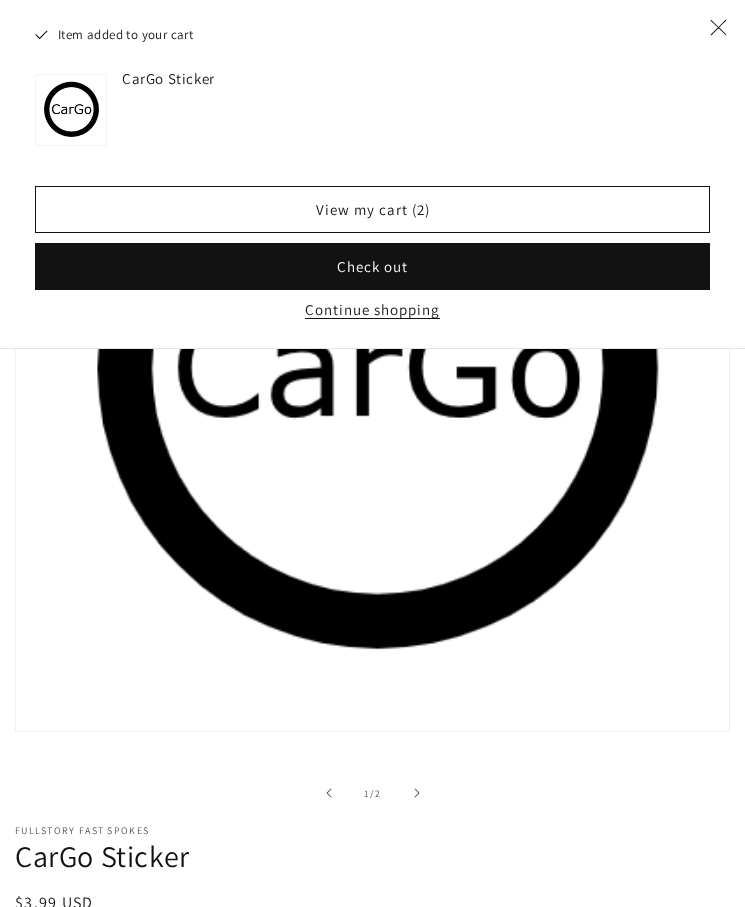scroll, scrollTop: 1590, scrollLeft: 0, axis: vertical 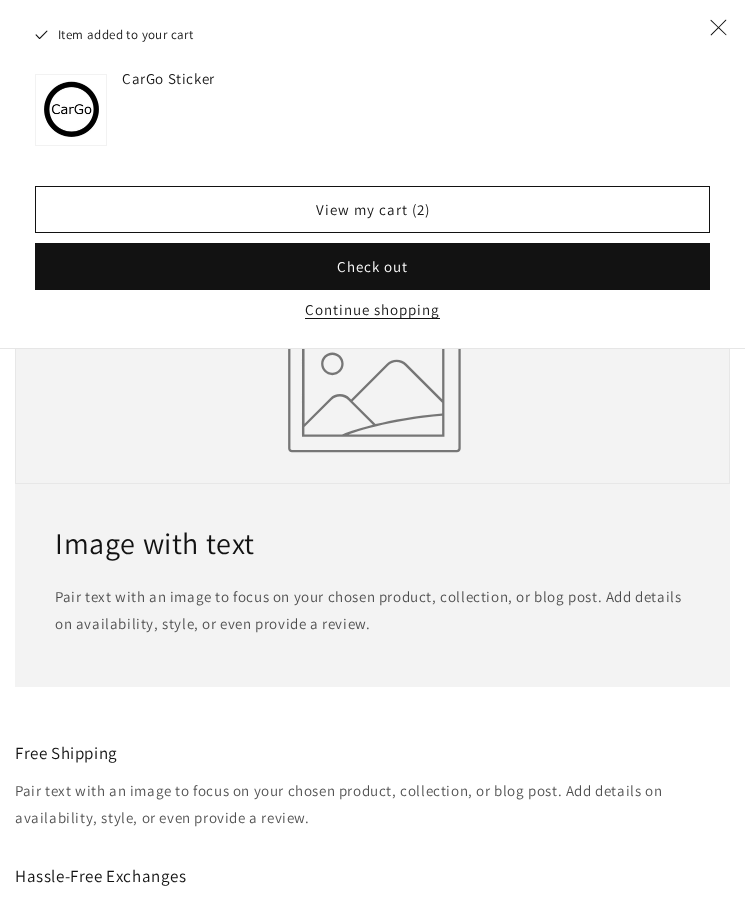 click on "CarGo Hat" at bounding box center [553, 1469] 